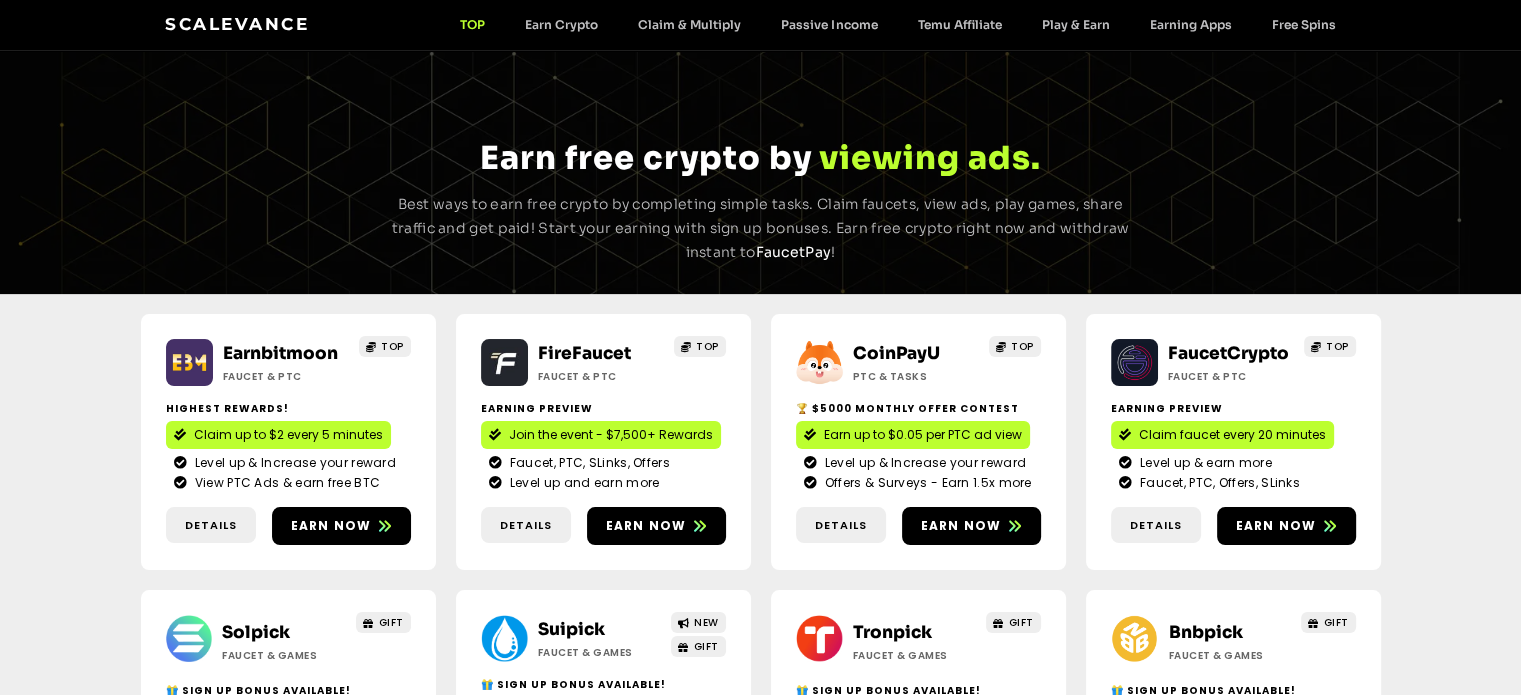 scroll, scrollTop: 133, scrollLeft: 0, axis: vertical 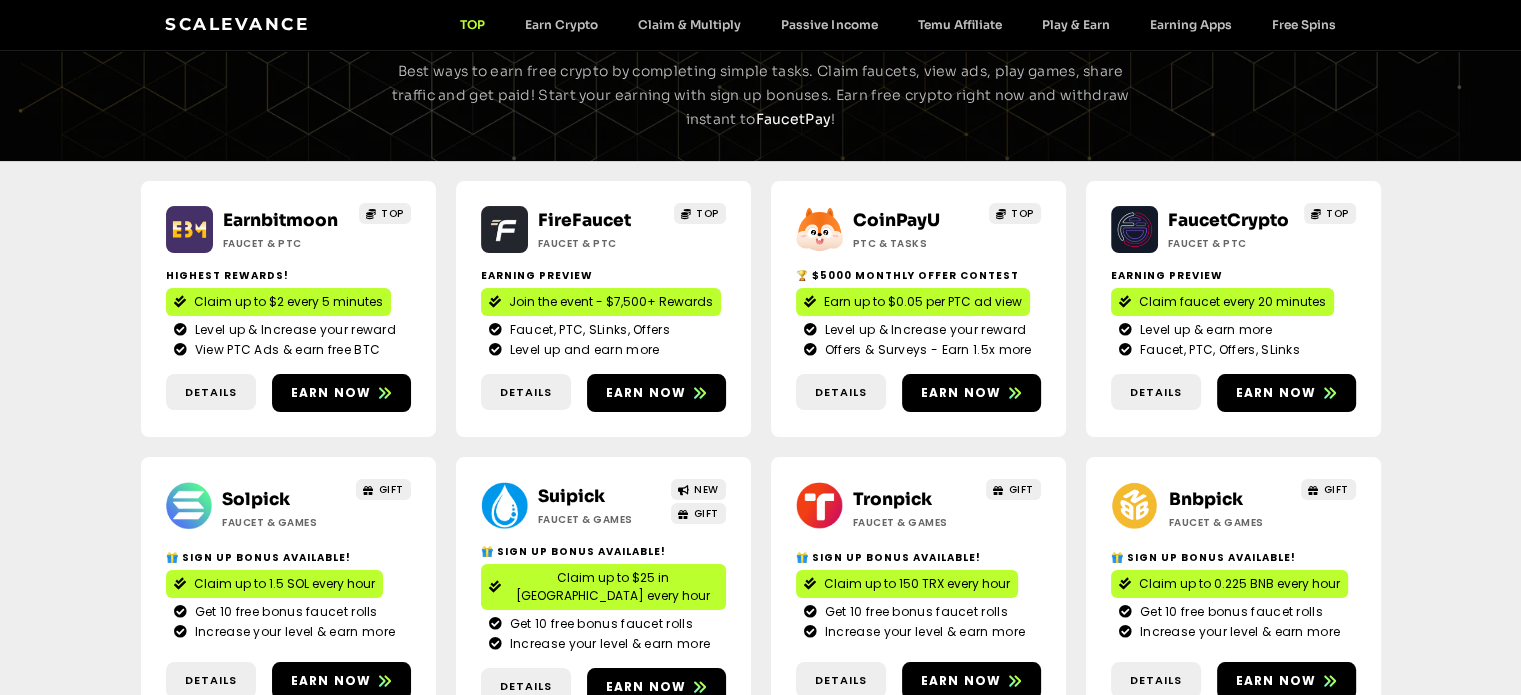 click on "Пройти каптчу" at bounding box center (55, 3052) 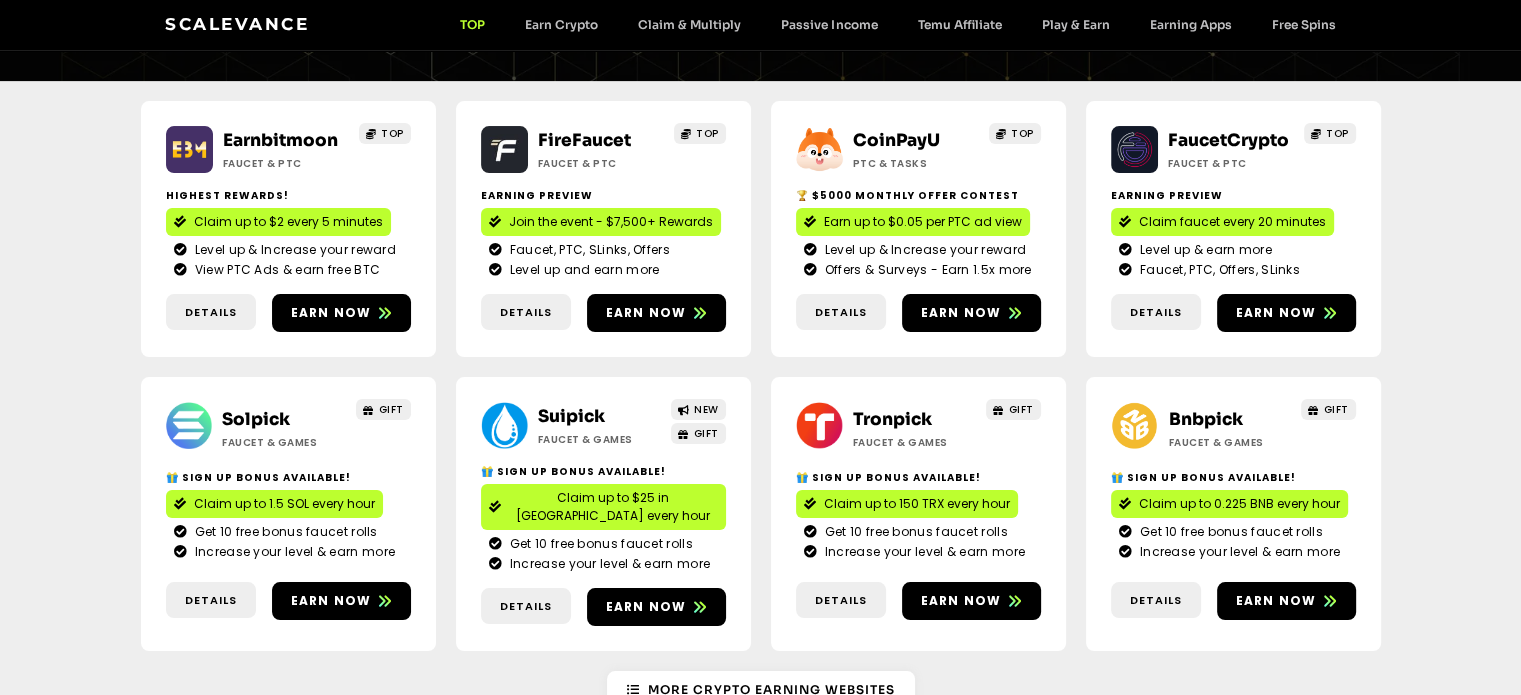 scroll, scrollTop: 0, scrollLeft: 0, axis: both 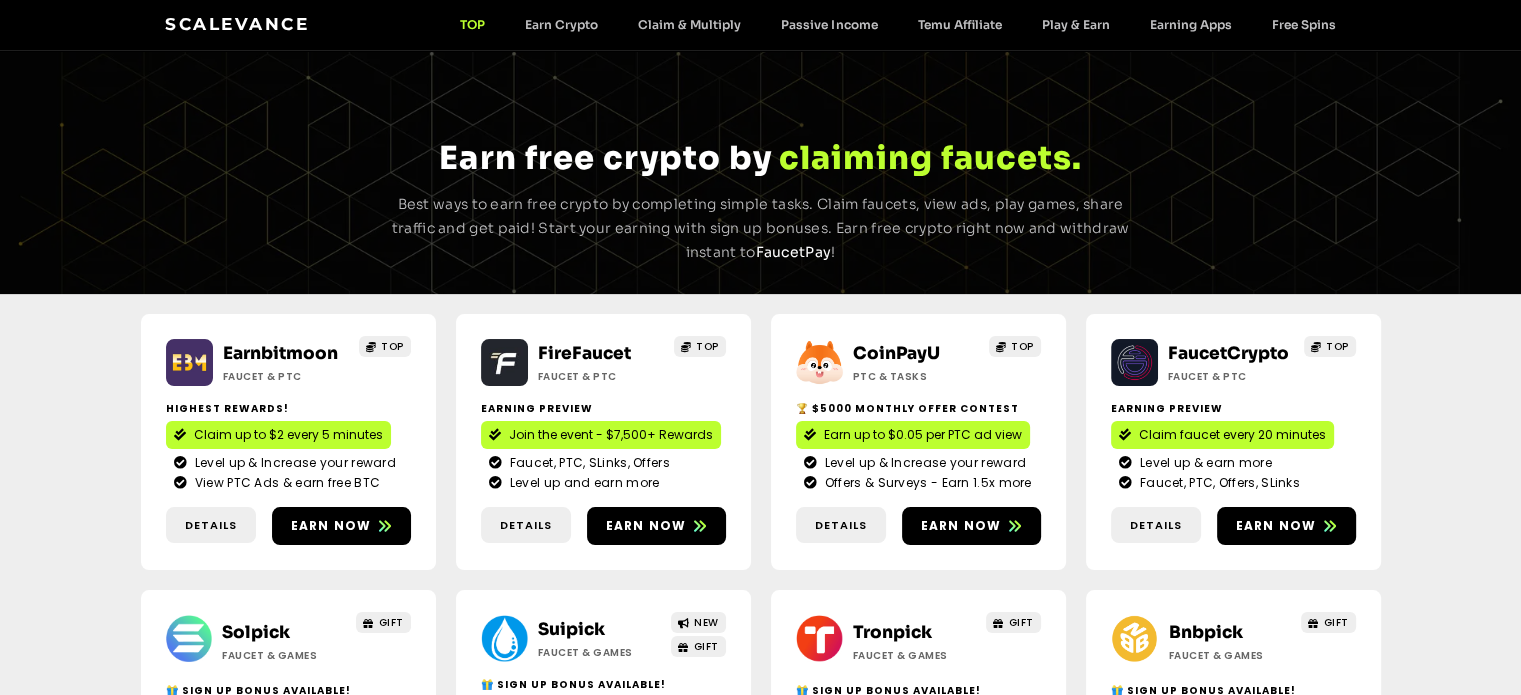 click on "Scalevance
TOP
Earn Crypto
Claim & Multiply
Passive Income
Temu Affiliate
Play & Earn
Earning Apps
Free Spins
TOP
Earn Crypto
Claim & Multiply
Passive Income
Temu Affiliate
Play & Earn
Earning Apps
Free Spins" at bounding box center [760, 25] 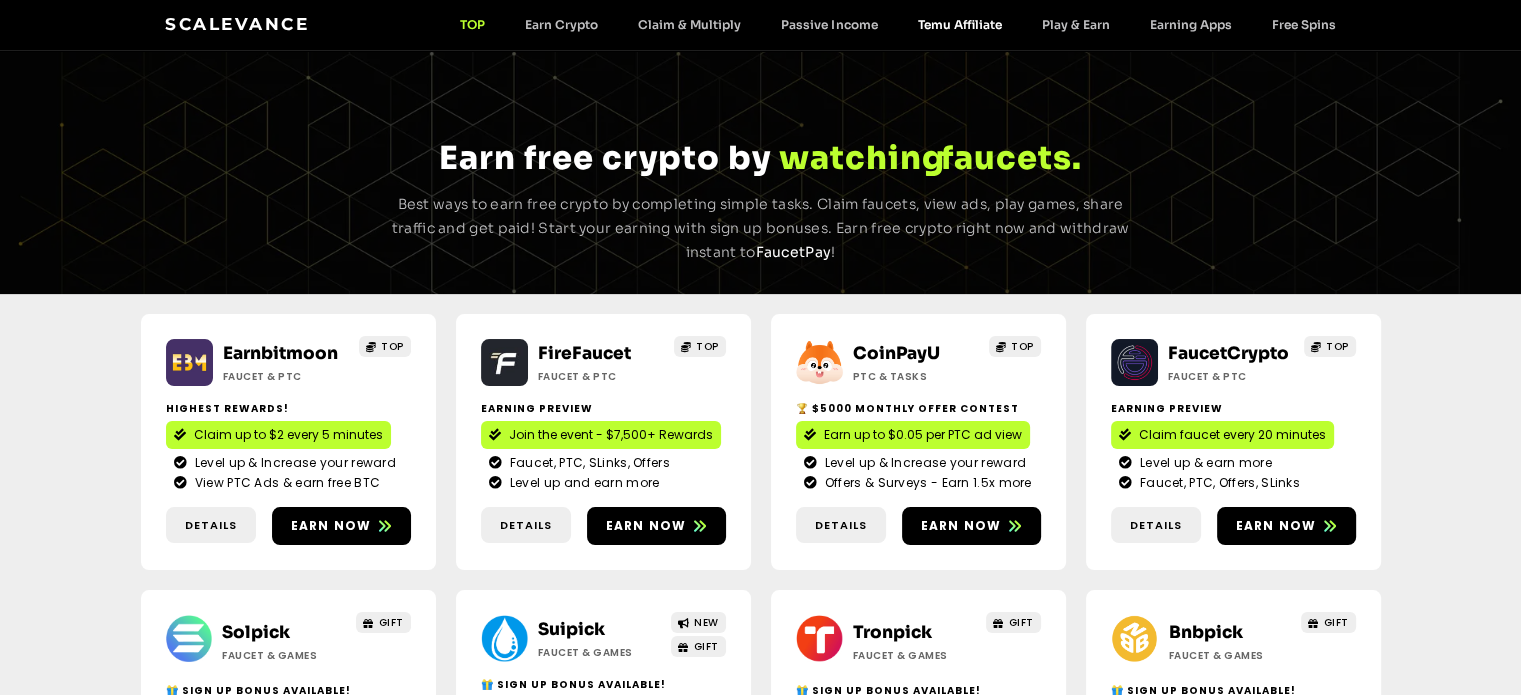 click on "Temu Affiliate" 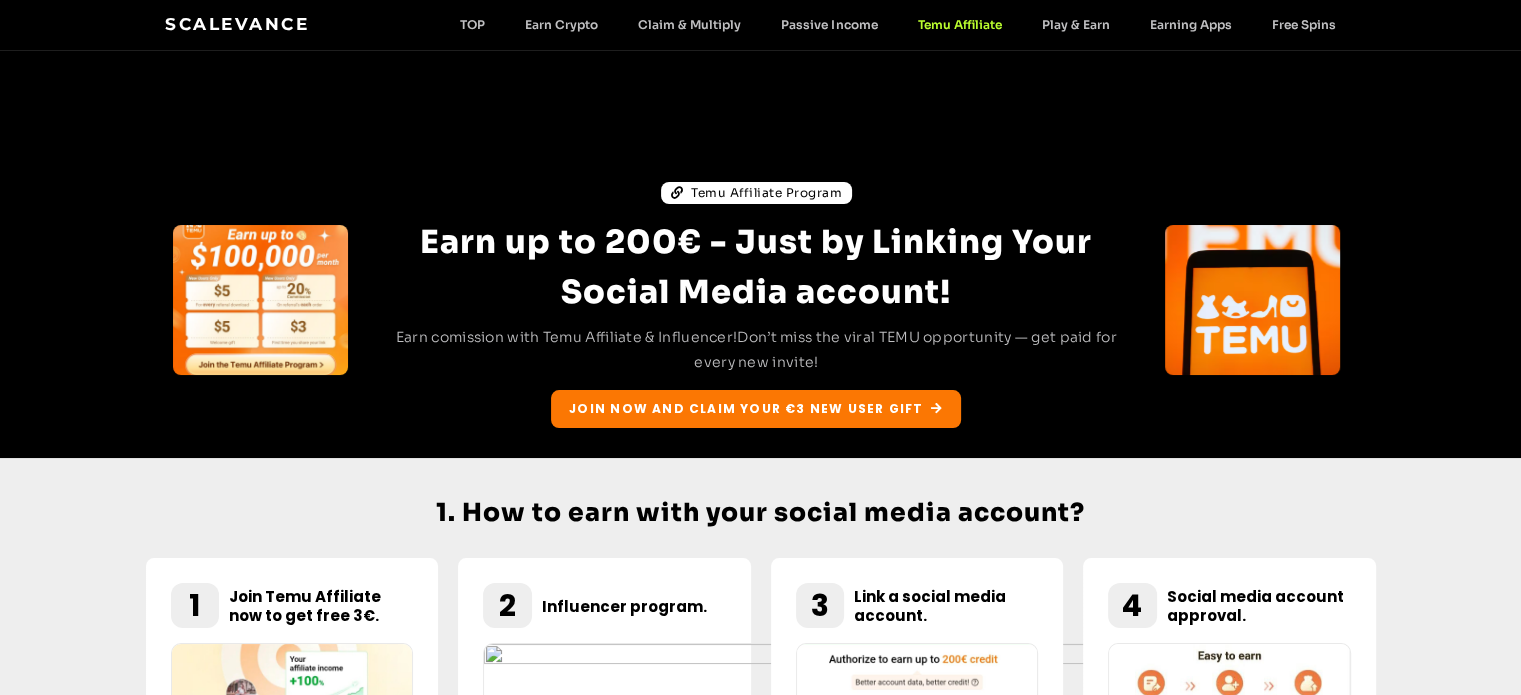 scroll, scrollTop: 133, scrollLeft: 0, axis: vertical 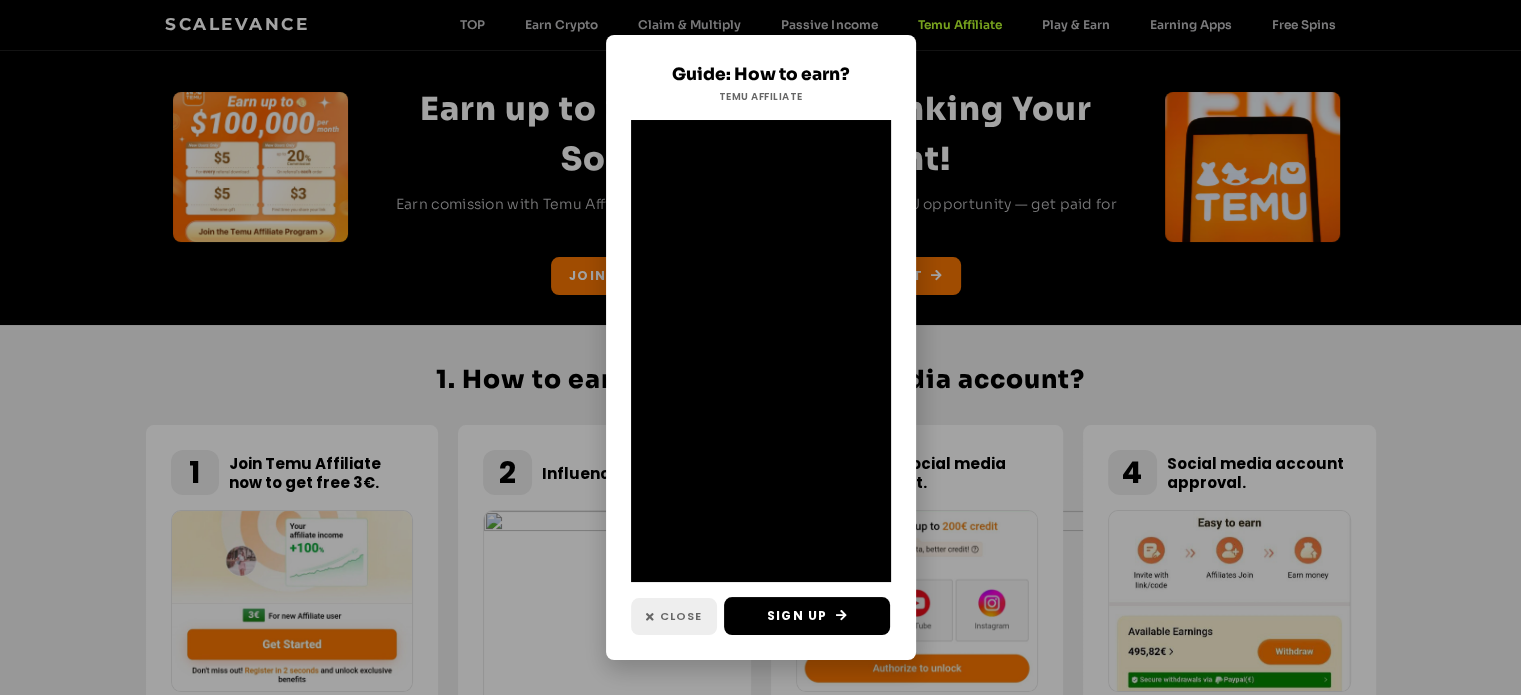 click on "Close" at bounding box center (681, 616) 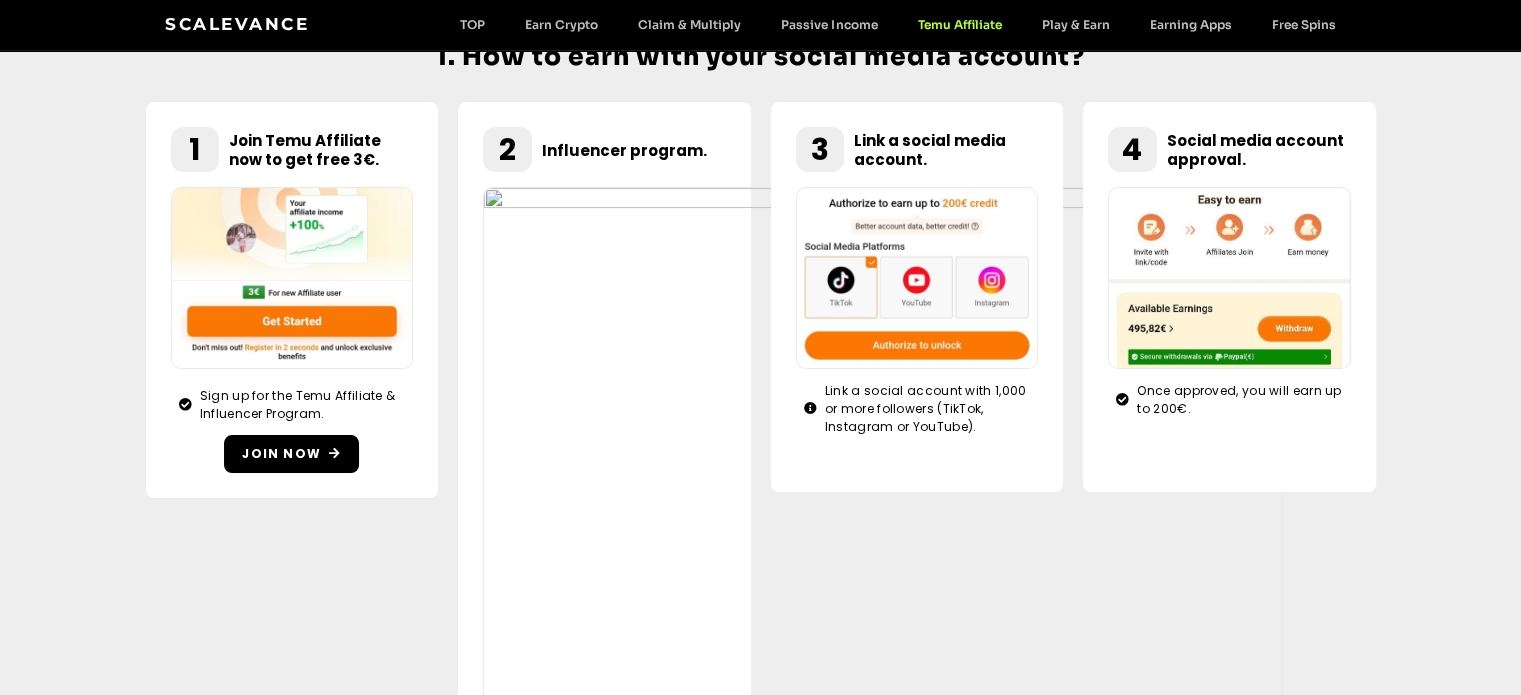 scroll, scrollTop: 432, scrollLeft: 0, axis: vertical 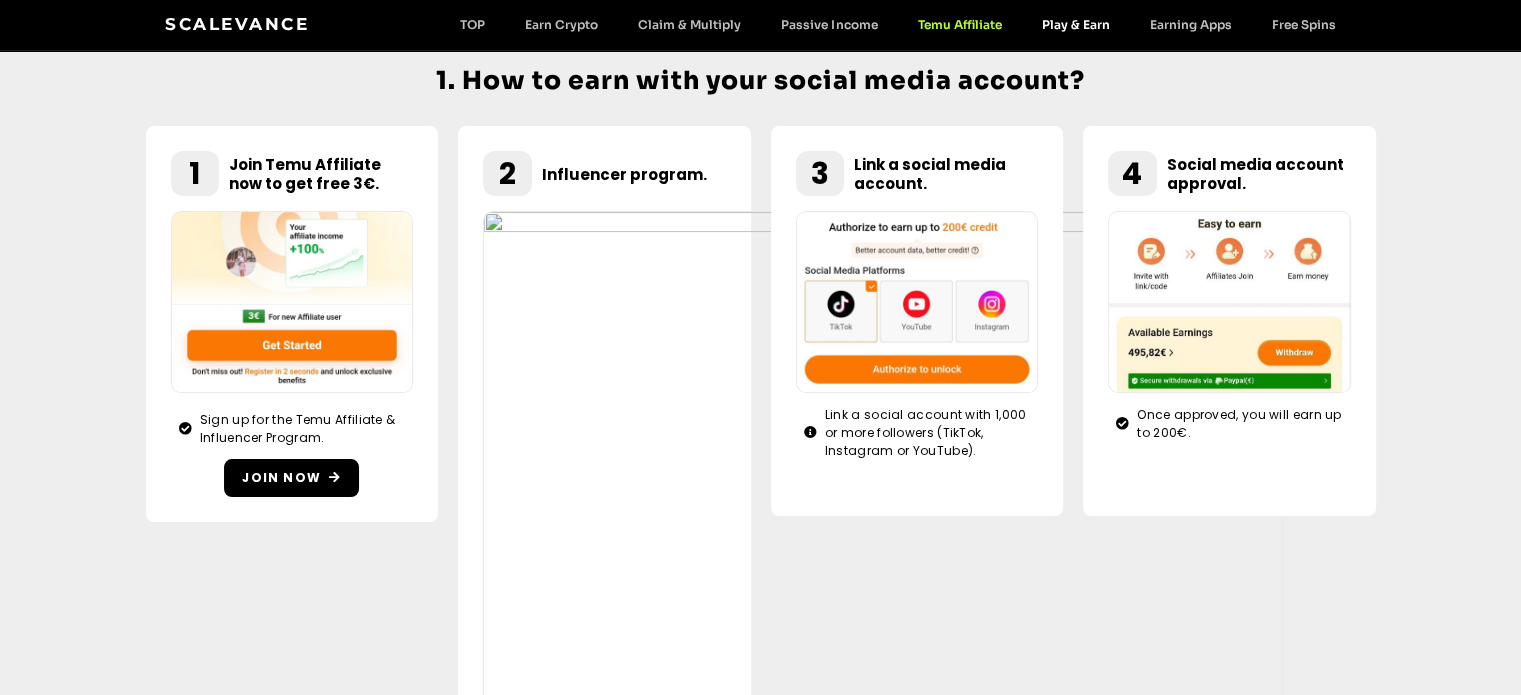 click on "Play & Earn" 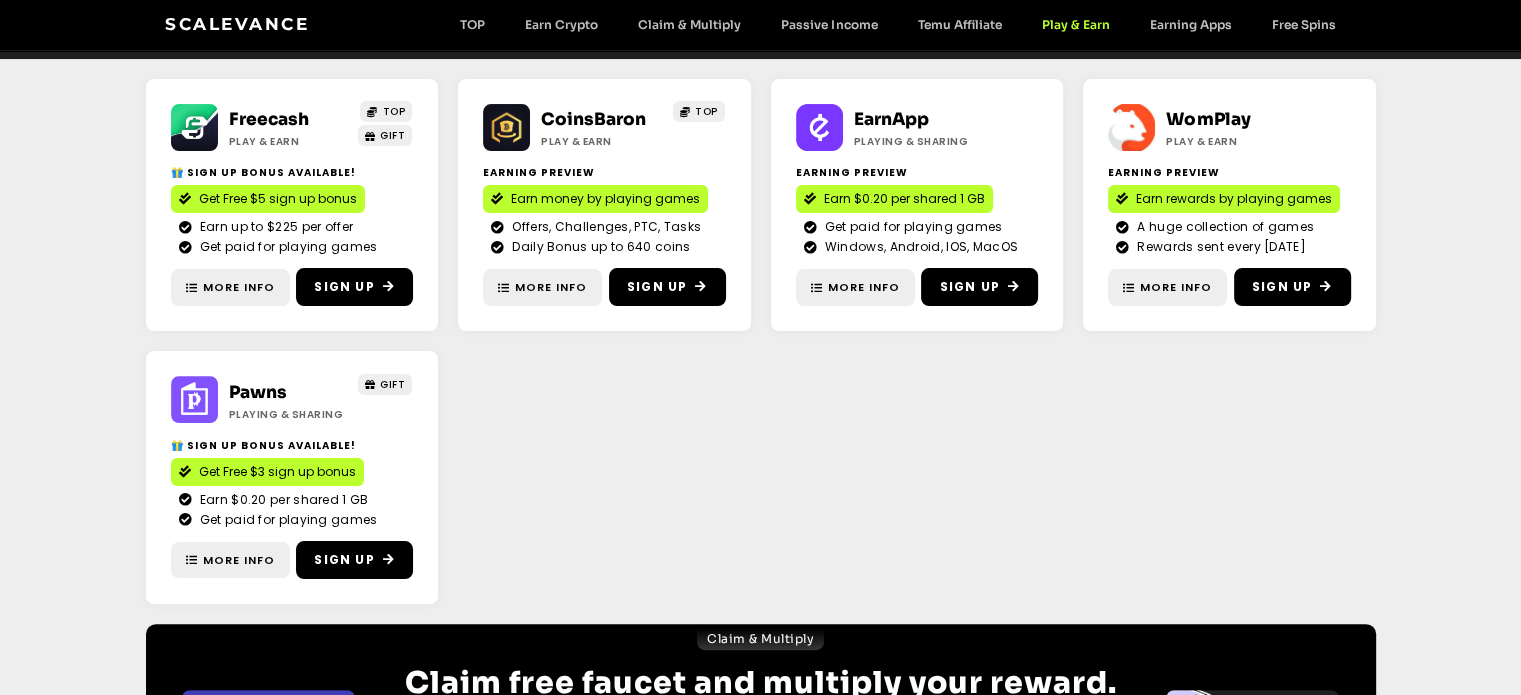 scroll, scrollTop: 533, scrollLeft: 0, axis: vertical 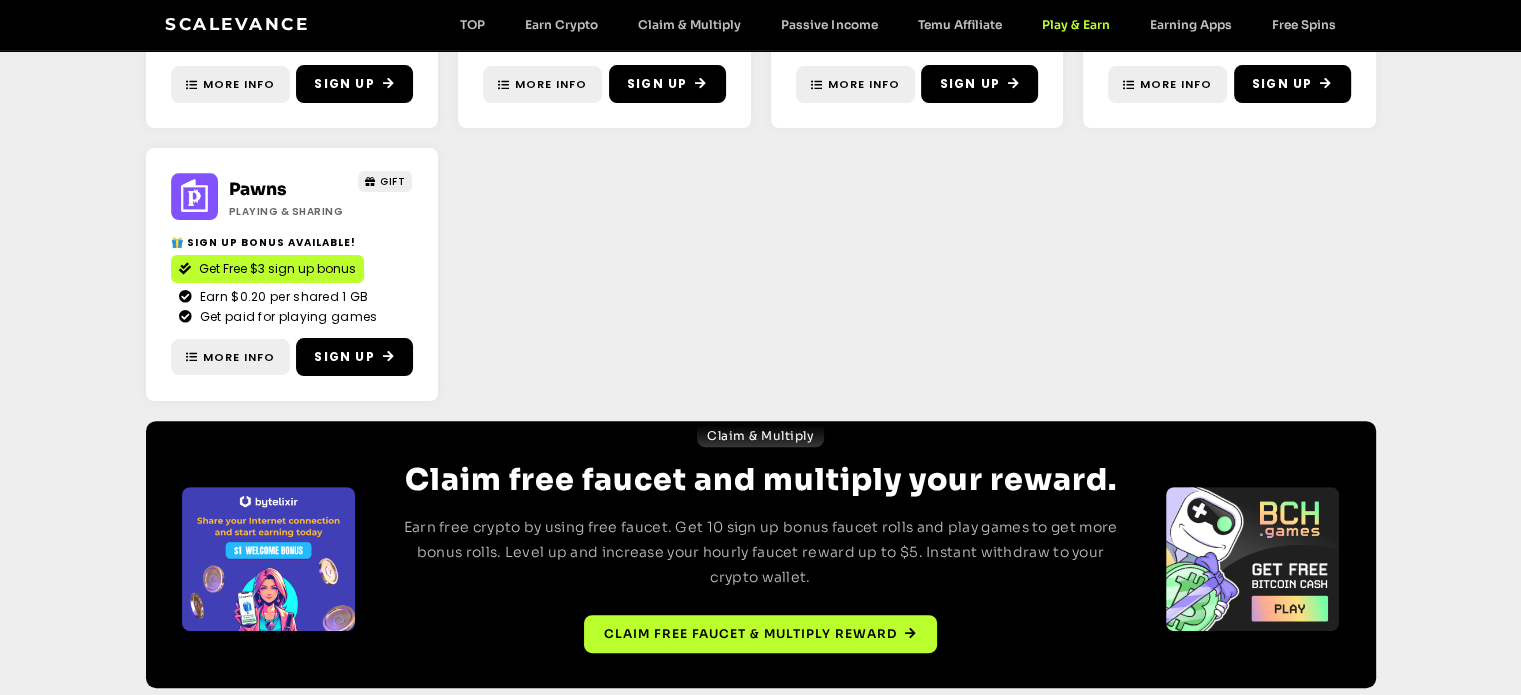 click on "Scalevance
TOP
Earn Crypto
Claim & Multiply
Passive Income
Temu Affiliate
Play & Earn
Earning Apps
Free Spins
TOP
Earn Crypto
Claim & Multiply
Passive Income
Temu Affiliate
Play & Earn
Earning Apps
Free Spins" at bounding box center (760, 25) 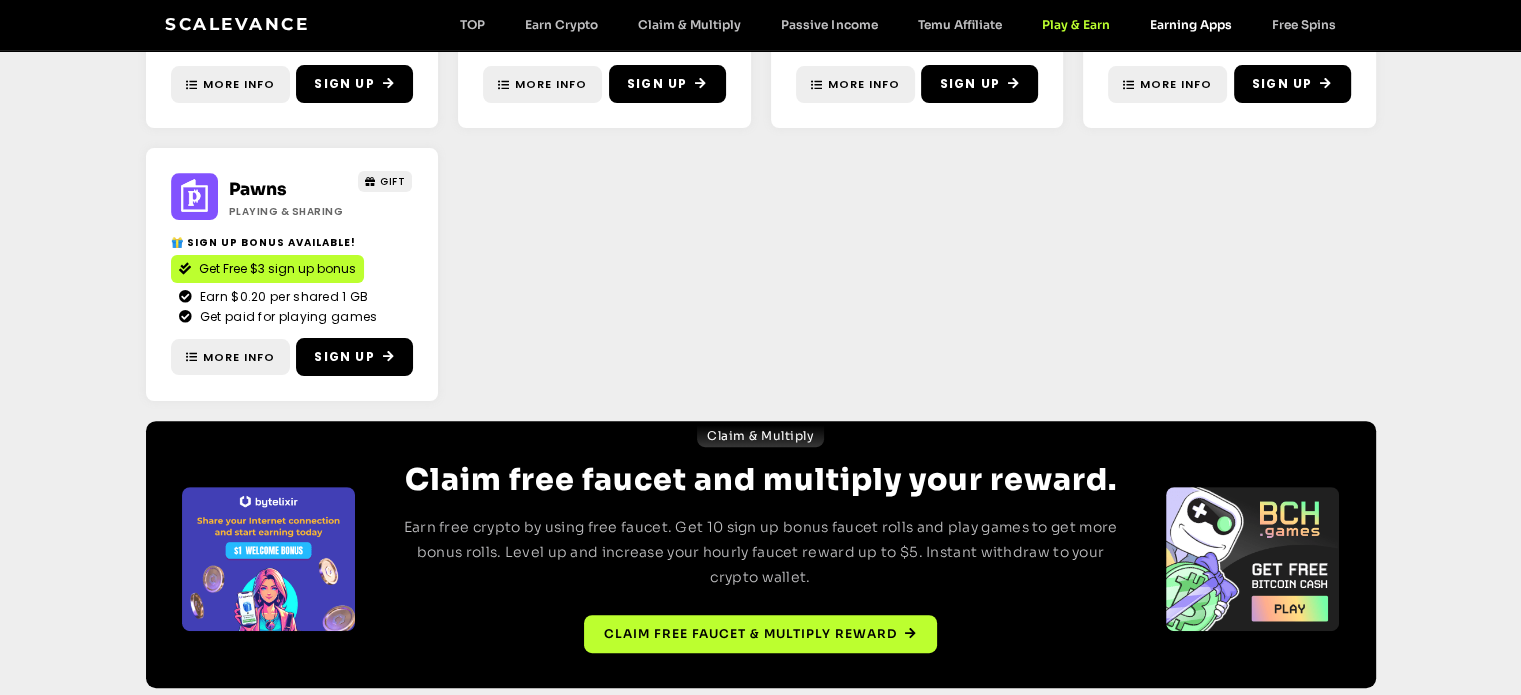 click on "Earning Apps" 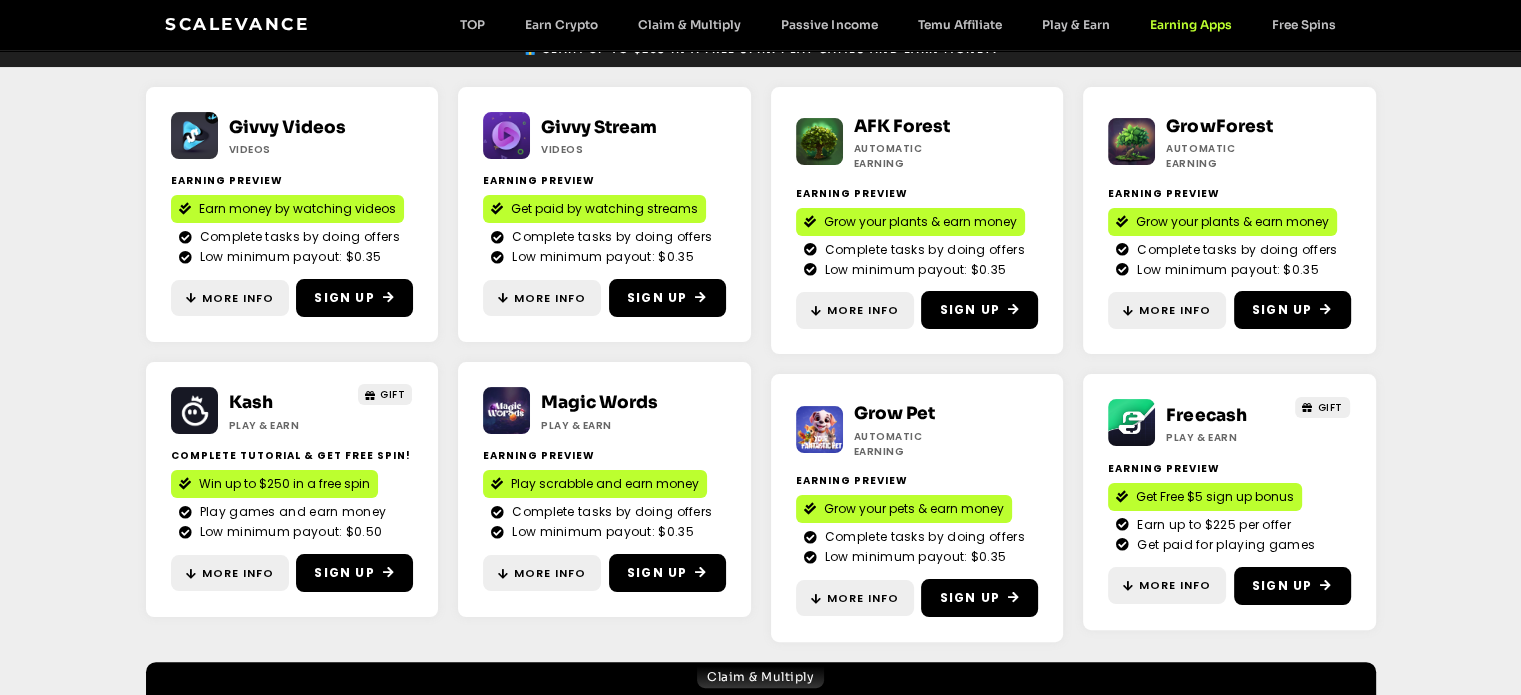 scroll, scrollTop: 266, scrollLeft: 0, axis: vertical 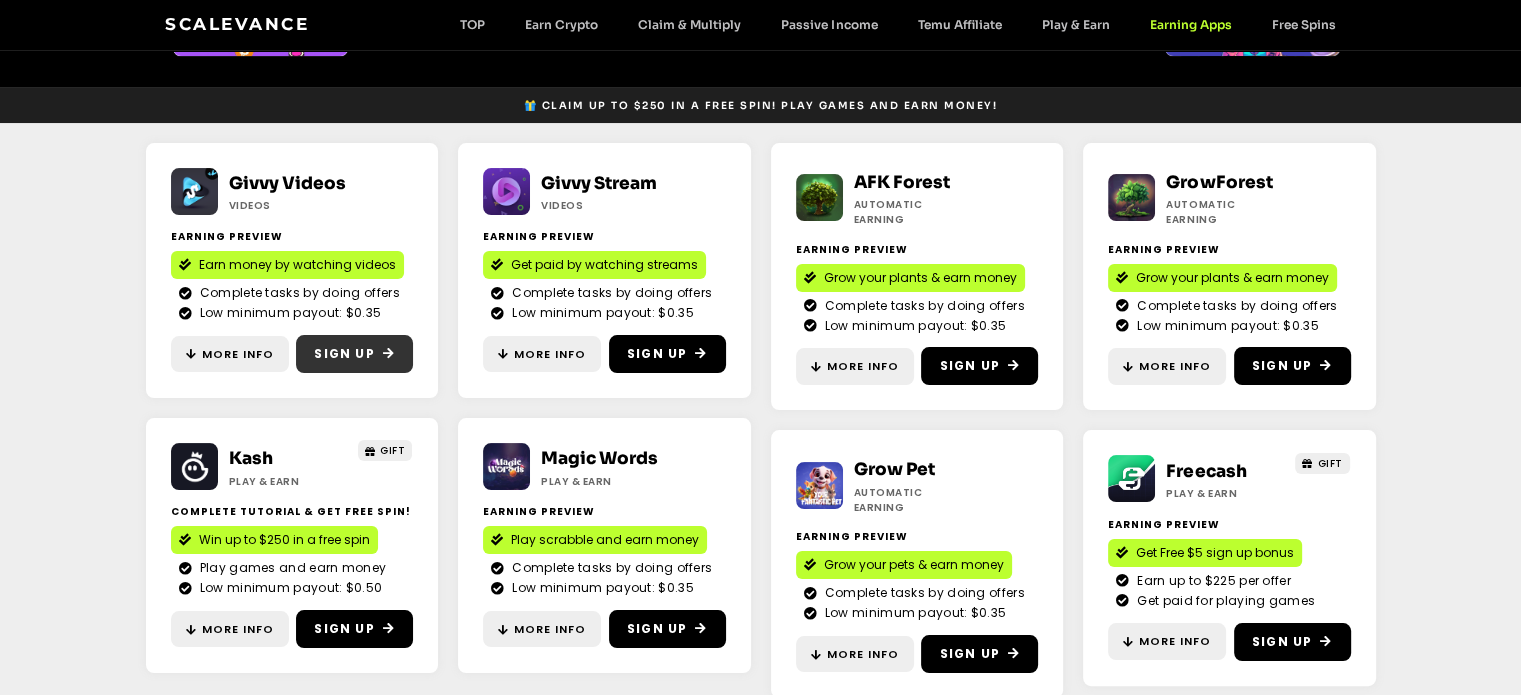 click on "Sign Up" at bounding box center (354, 354) 